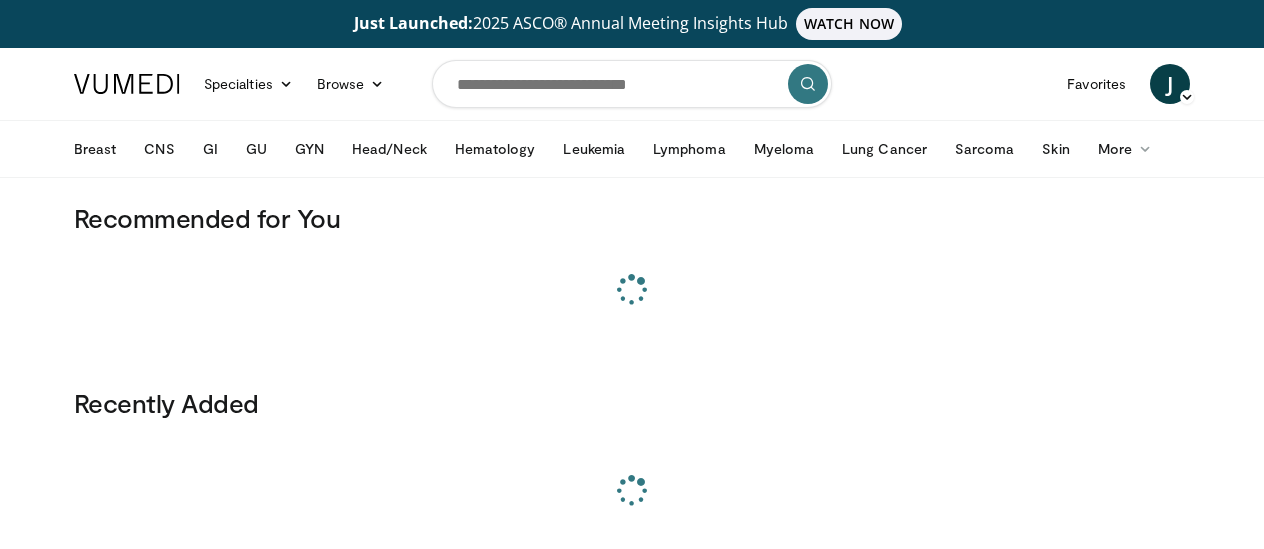 scroll, scrollTop: 0, scrollLeft: 0, axis: both 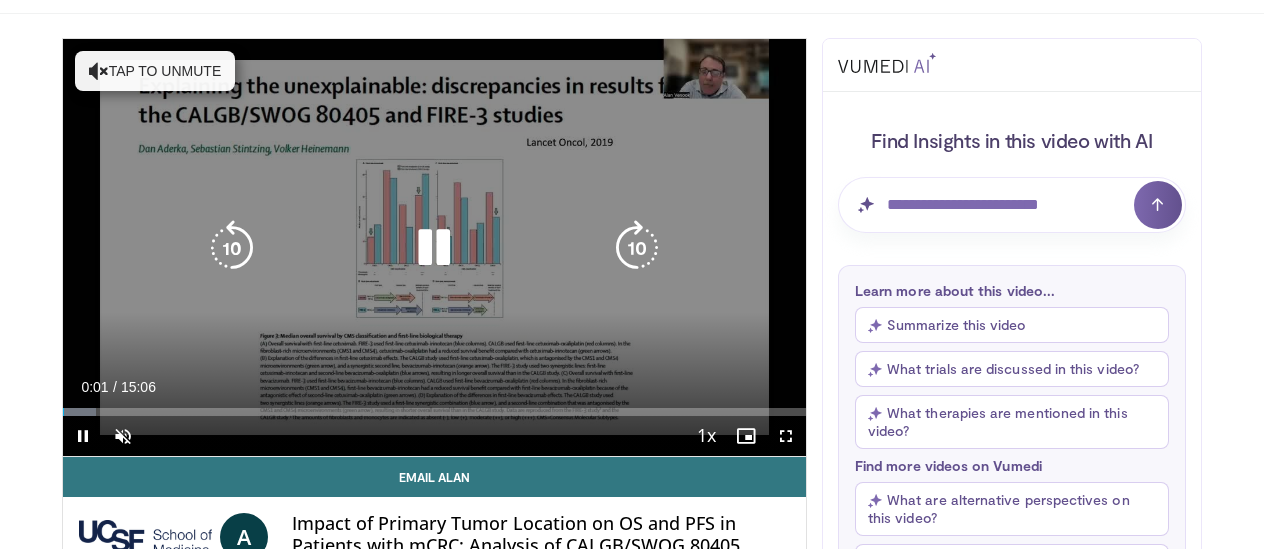 click on "Tap to unmute" at bounding box center (155, 71) 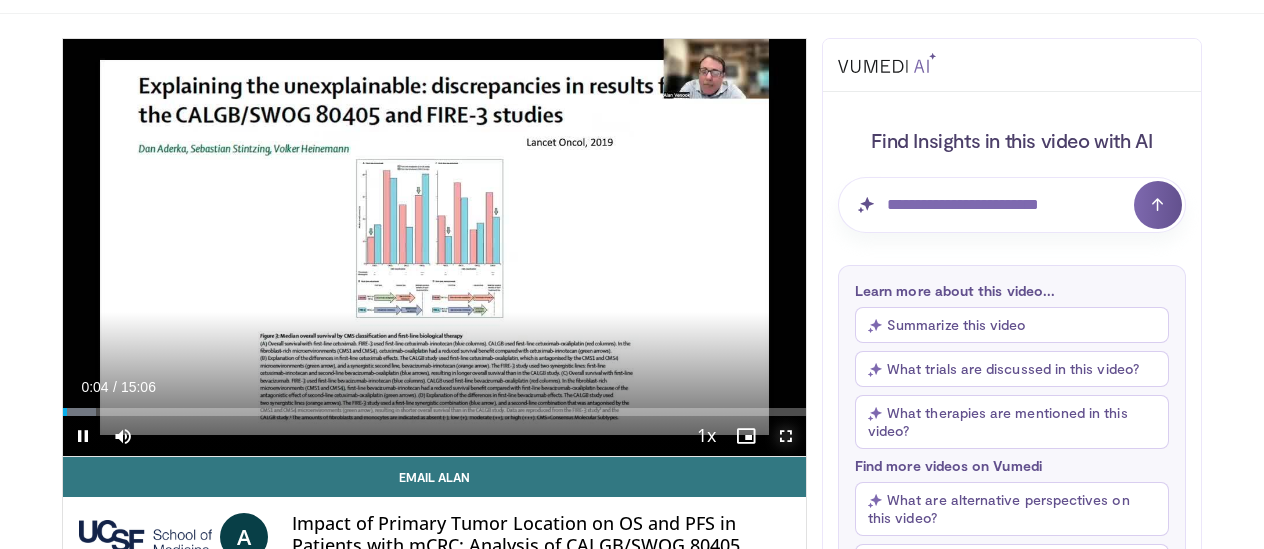 click at bounding box center [786, 436] 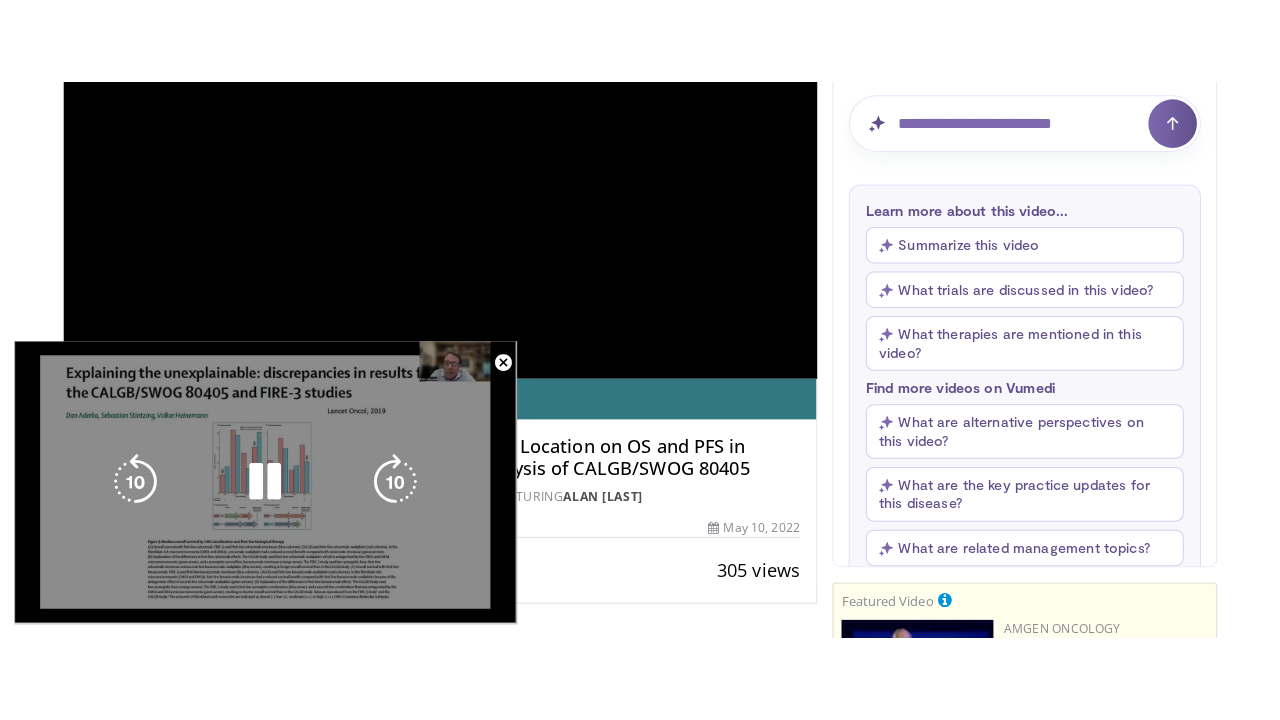 scroll, scrollTop: 329, scrollLeft: 0, axis: vertical 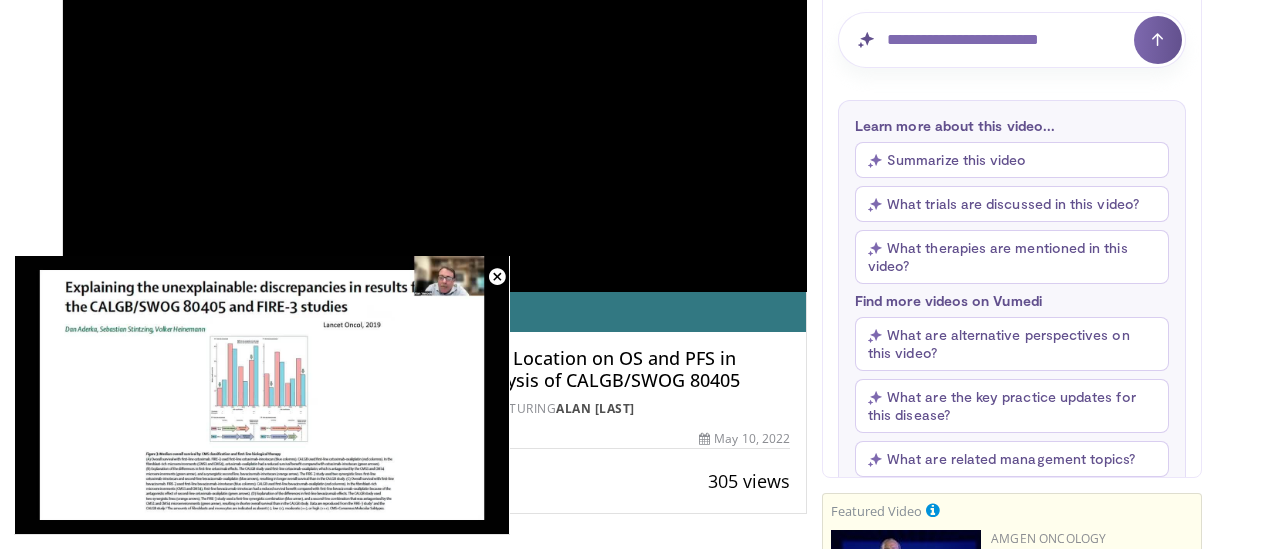 click on "305 views
May 10, 2022" at bounding box center (434, 439) 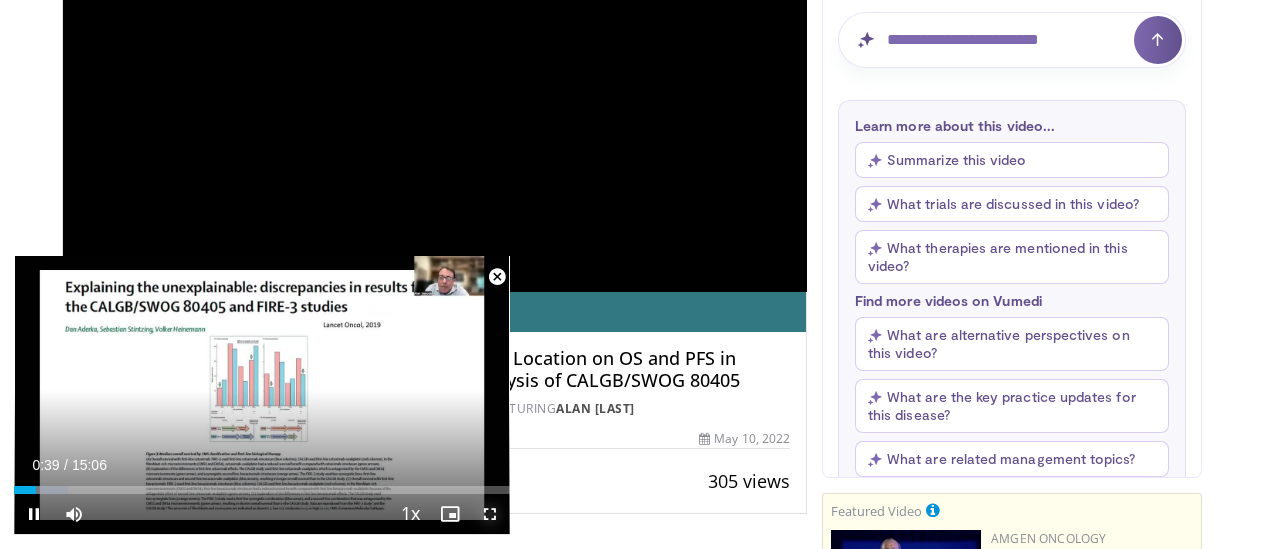 click at bounding box center [490, 514] 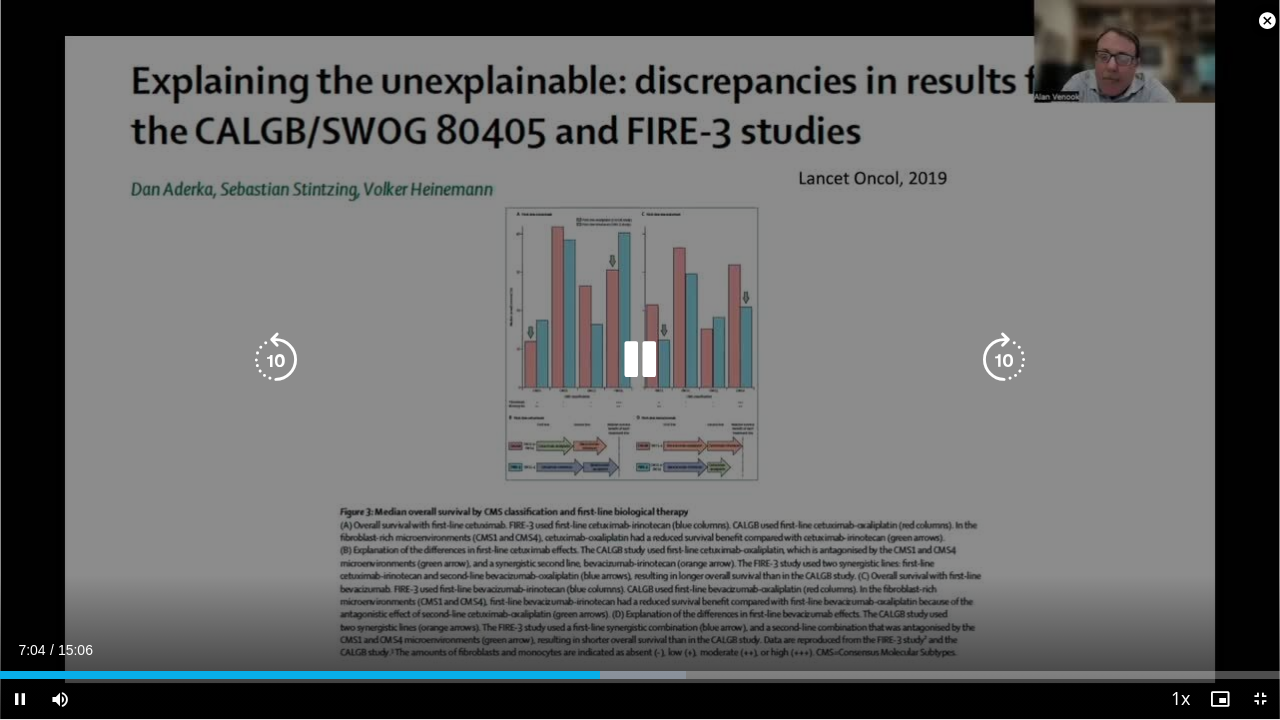 click on "10 seconds
Tap to unmute" at bounding box center (640, 359) 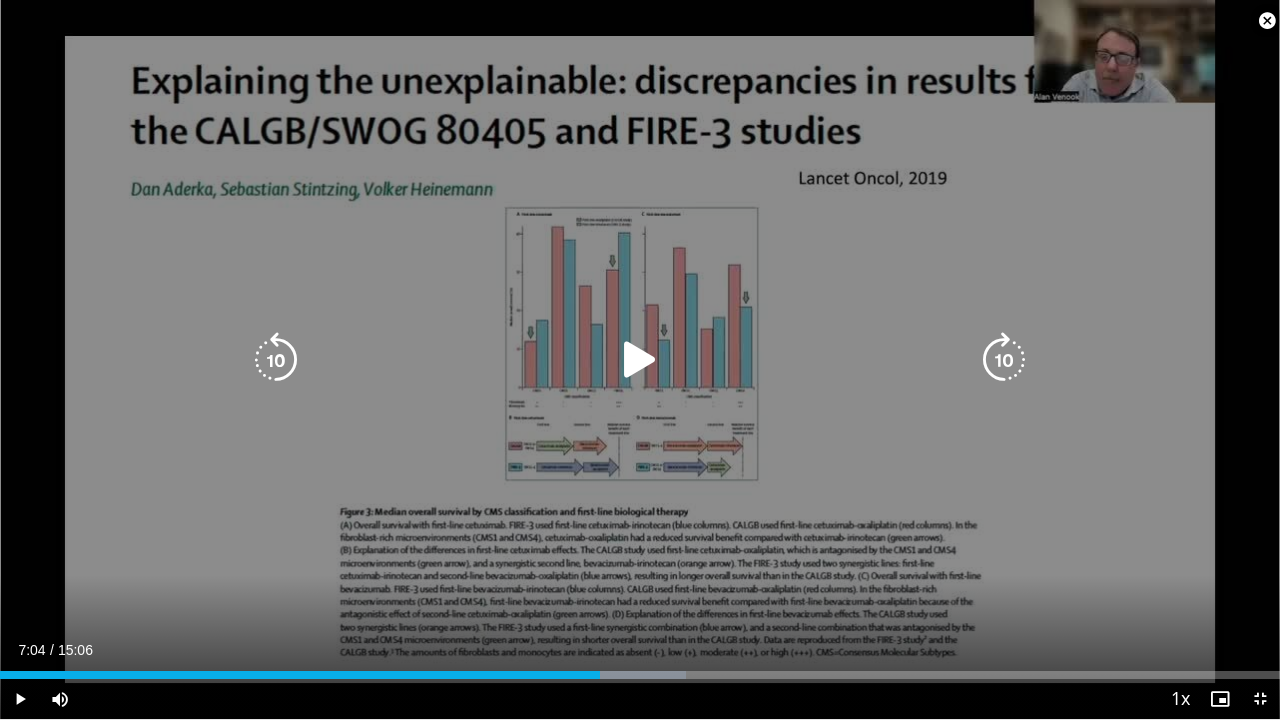 click on "10 seconds
Tap to unmute" at bounding box center (640, 359) 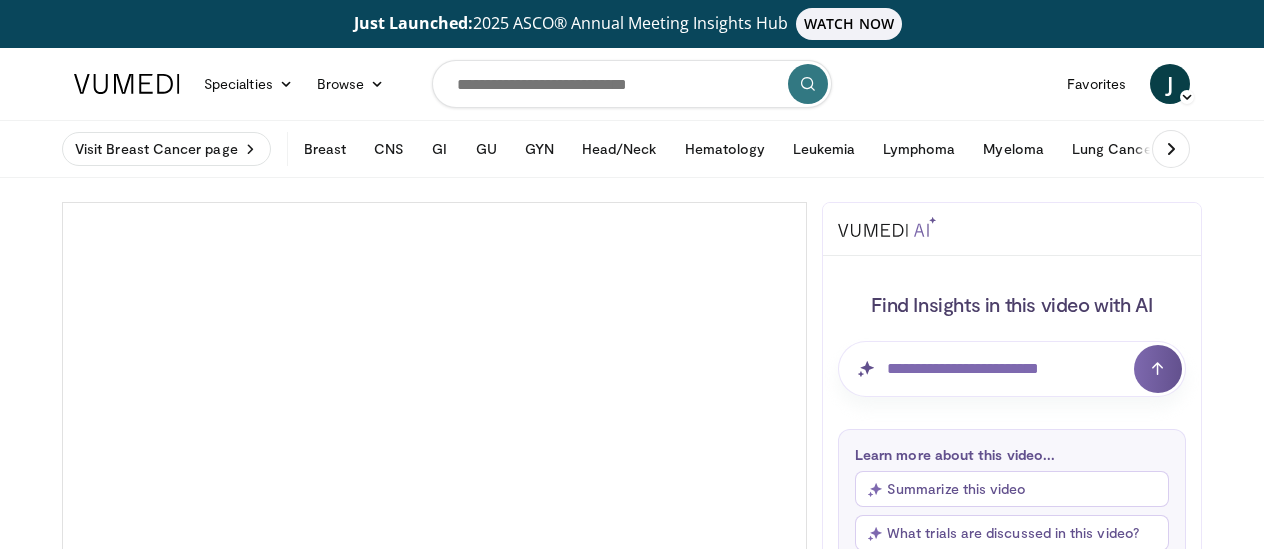 scroll, scrollTop: 0, scrollLeft: 0, axis: both 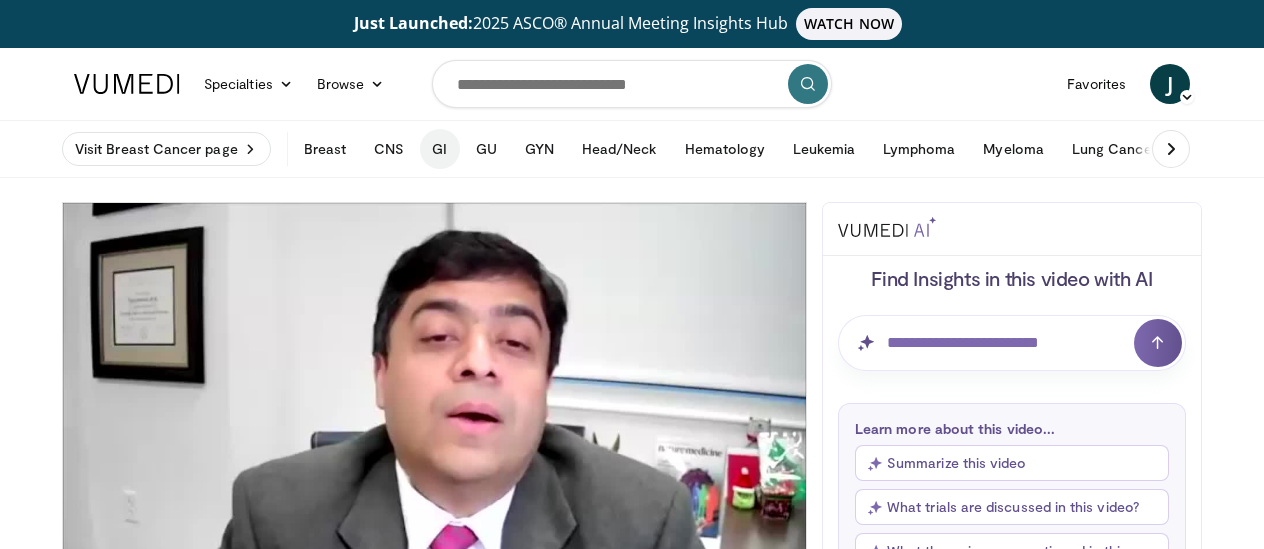 click on "GI" at bounding box center (439, 149) 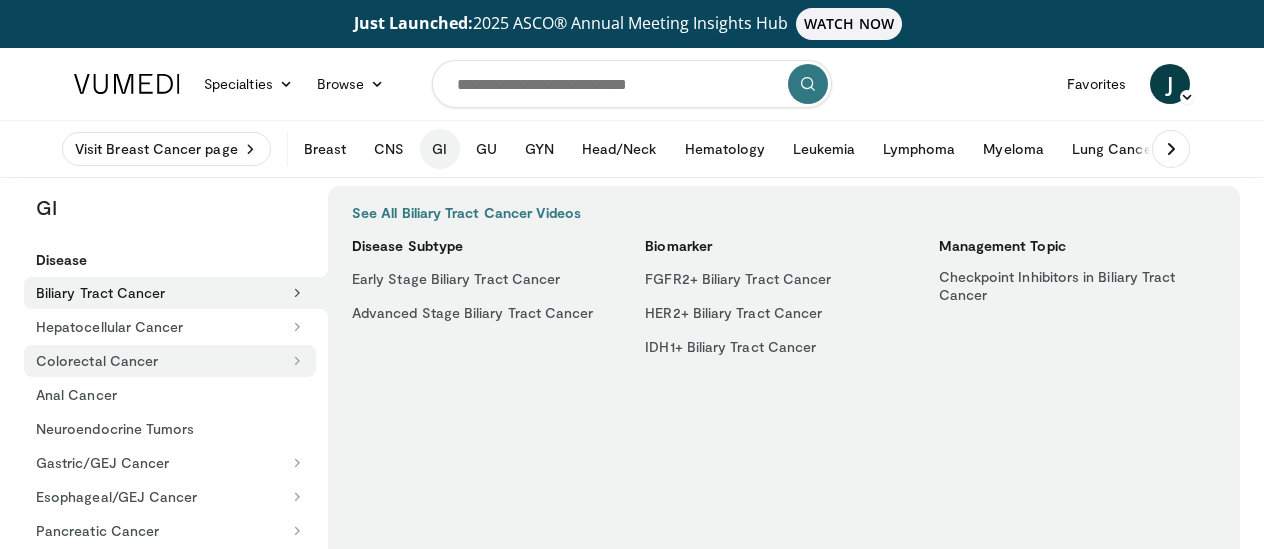 click on "Colorectal Cancer" at bounding box center [170, 361] 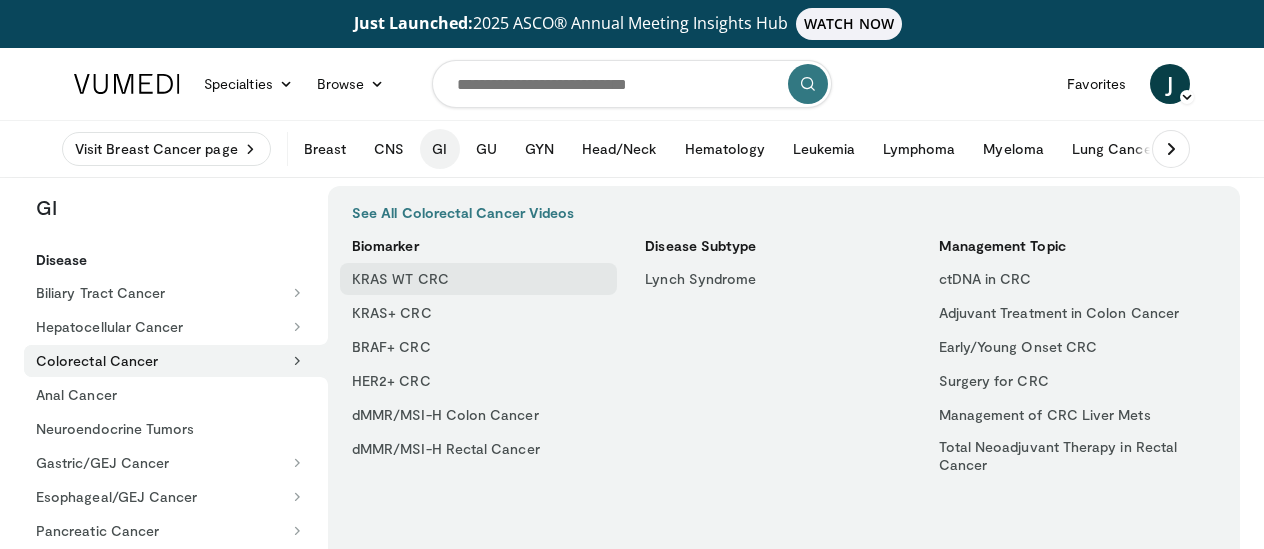 click on "KRAS WT CRC" at bounding box center (478, 279) 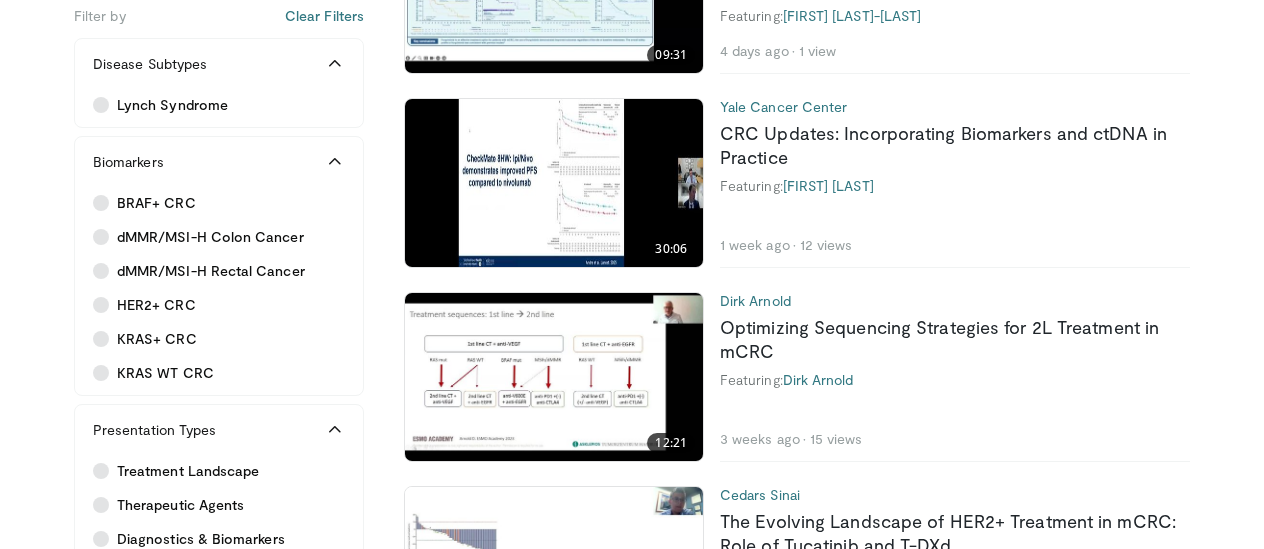 scroll, scrollTop: 905, scrollLeft: 0, axis: vertical 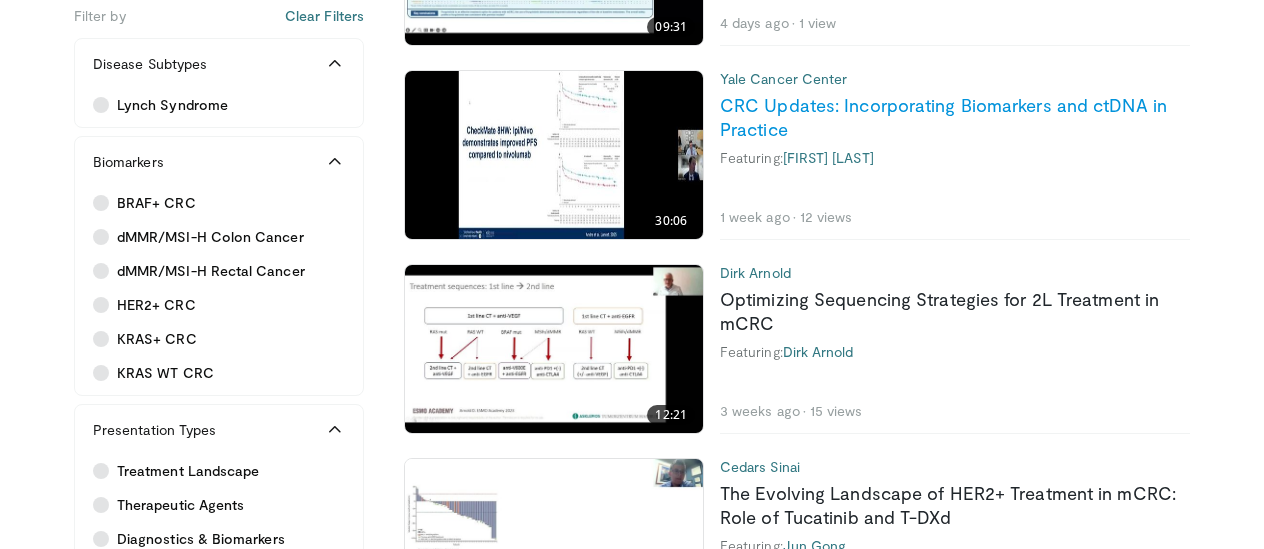 click on "CRC Updates: Incorporating Biomarkers and ctDNA in Practice" at bounding box center (943, 117) 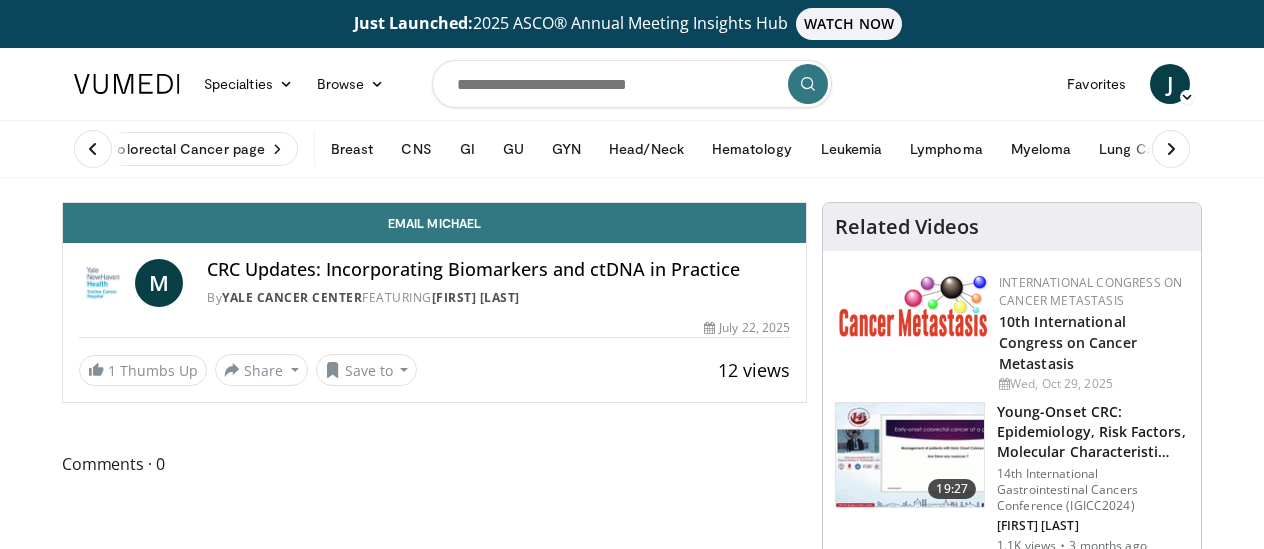 scroll, scrollTop: 0, scrollLeft: 0, axis: both 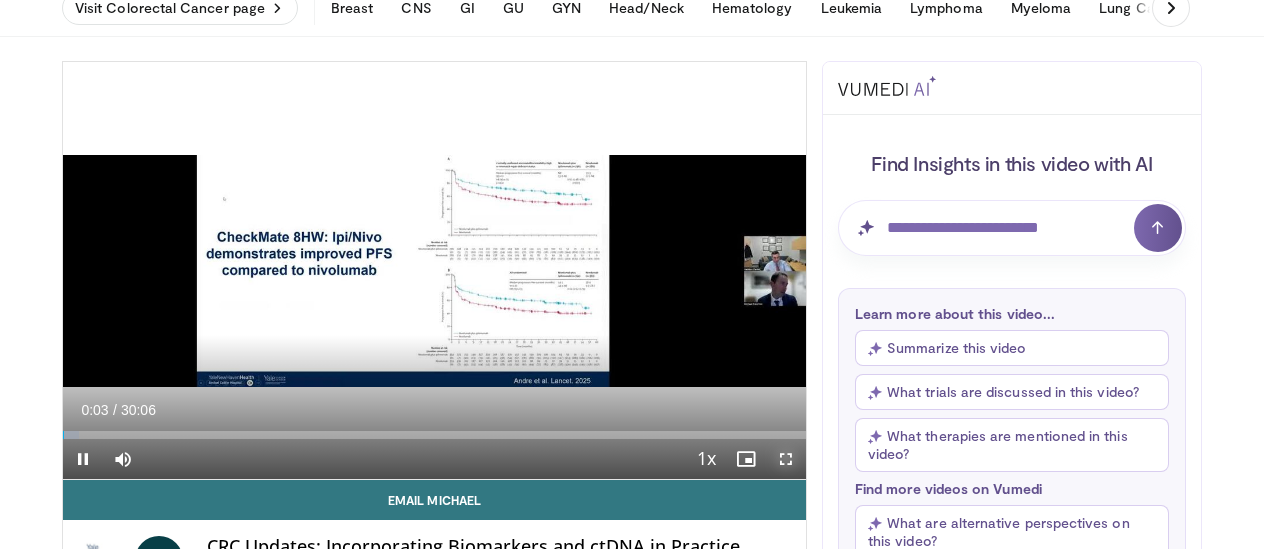 click at bounding box center (786, 459) 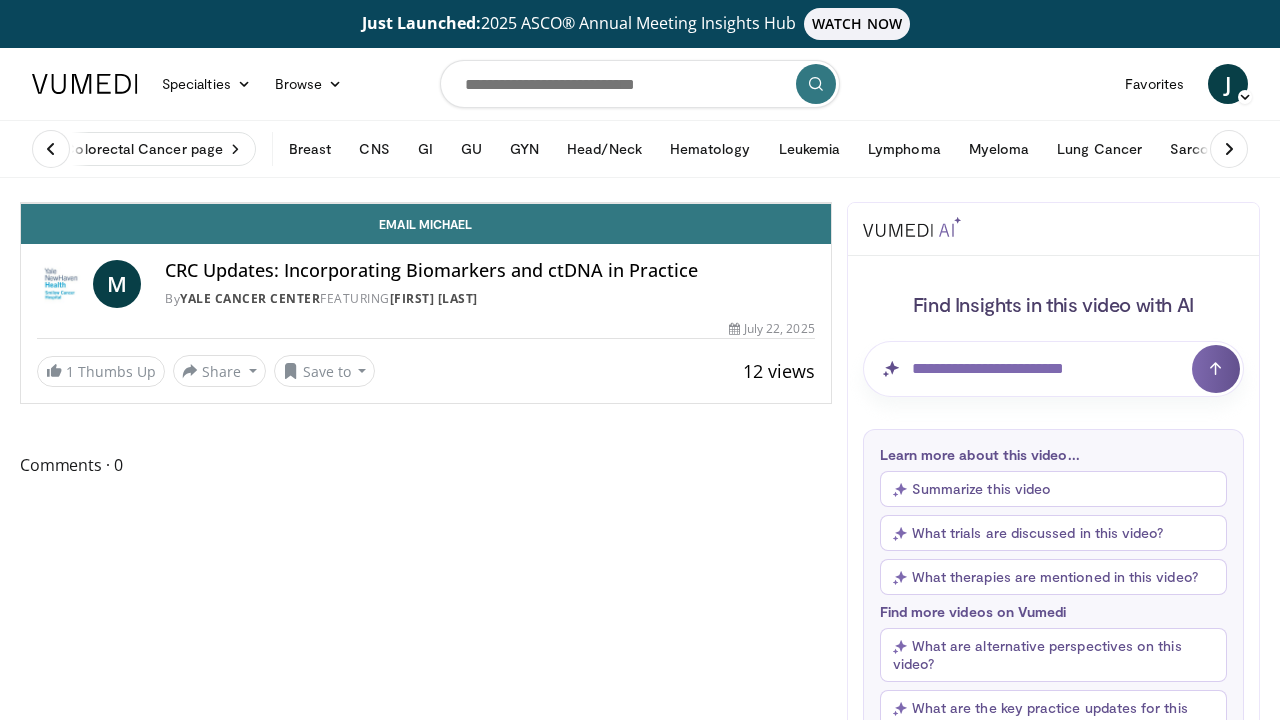scroll, scrollTop: 141, scrollLeft: 0, axis: vertical 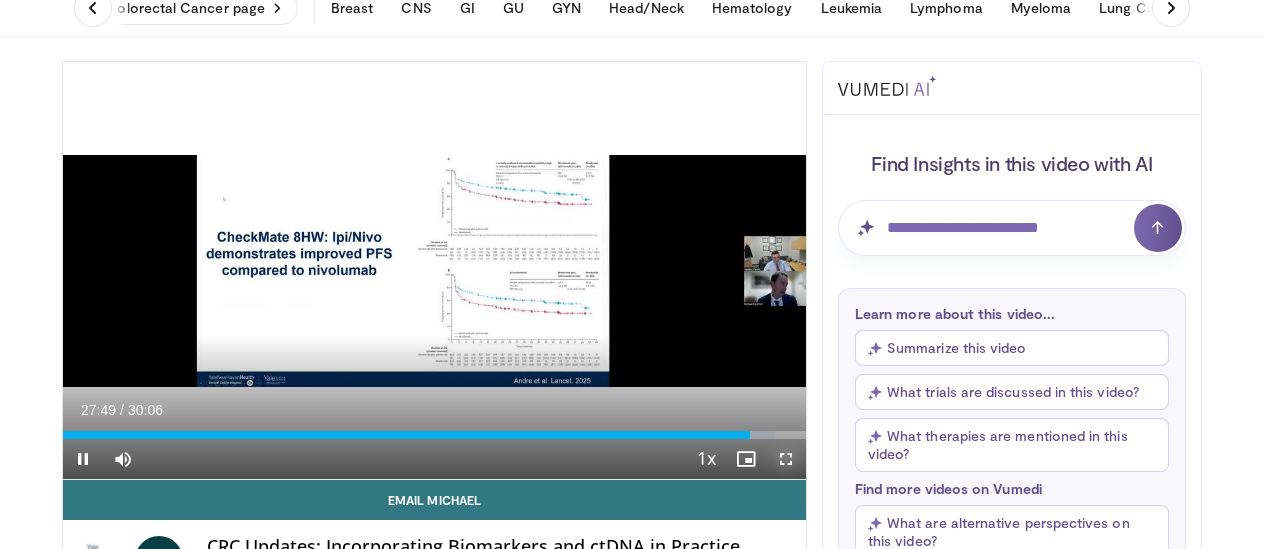 click at bounding box center (786, 459) 